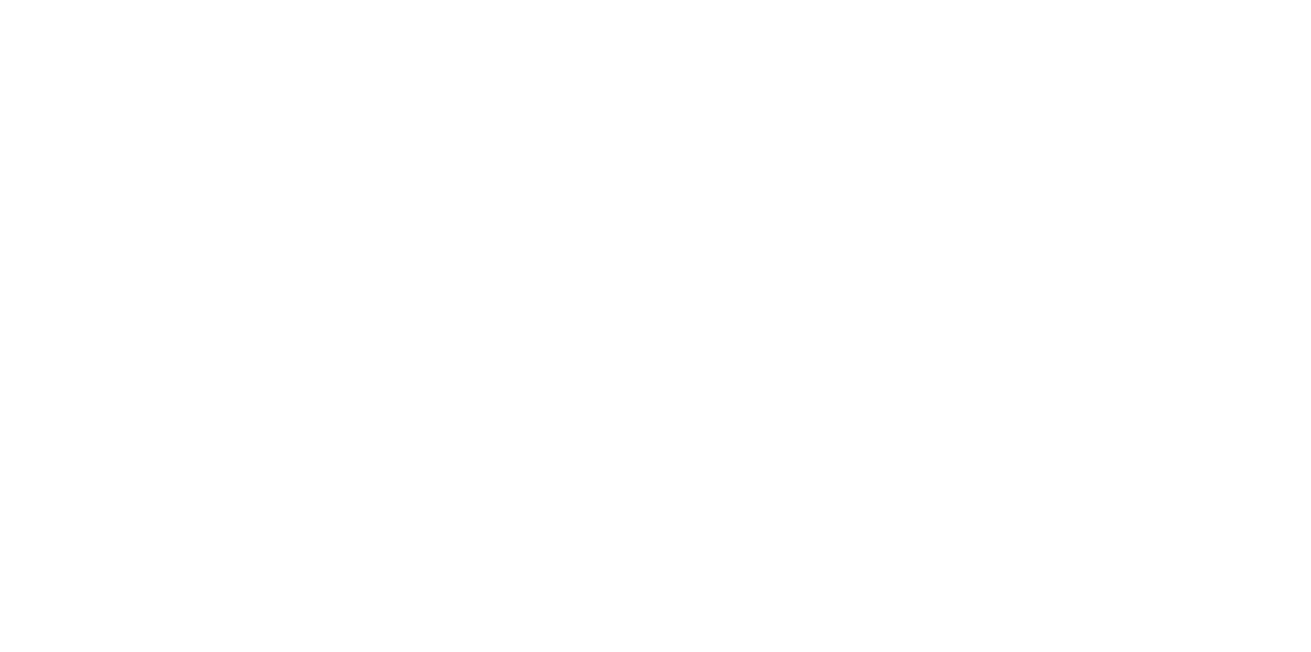 scroll, scrollTop: 0, scrollLeft: 0, axis: both 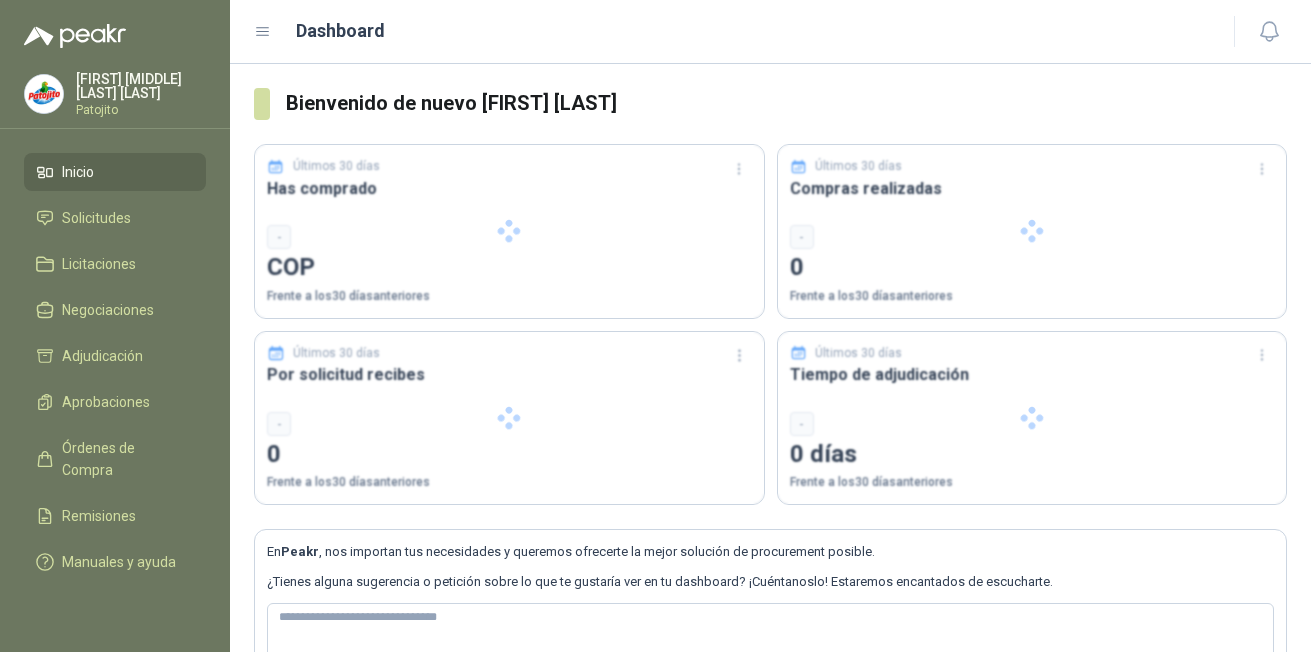 type 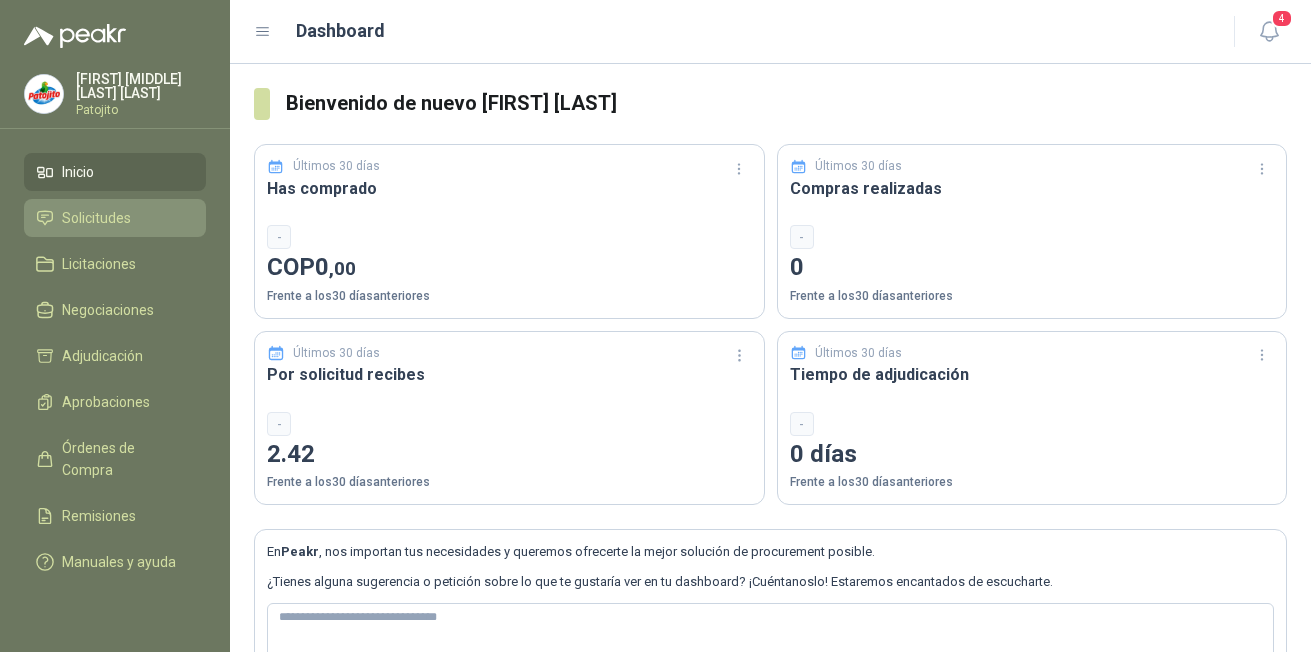 click on "Solicitudes" at bounding box center [96, 218] 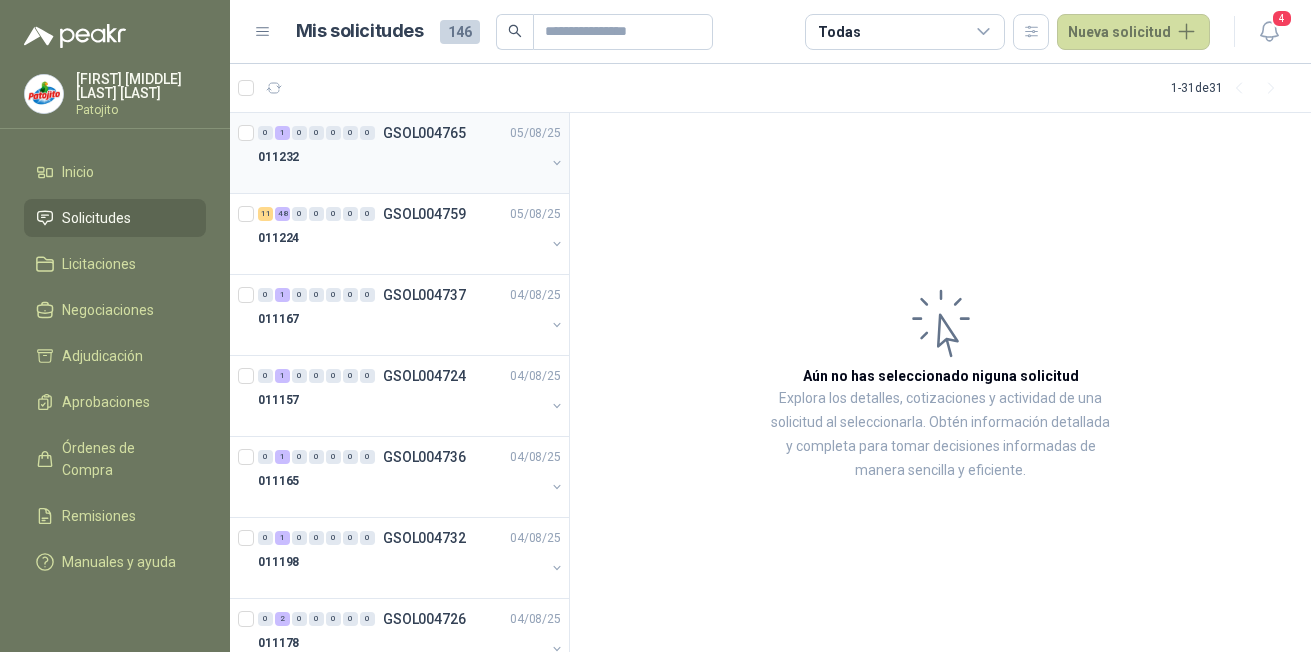 click on "0   1   0   0   0   0   0   GSOL004765 [DATE]   011232" at bounding box center (399, 153) 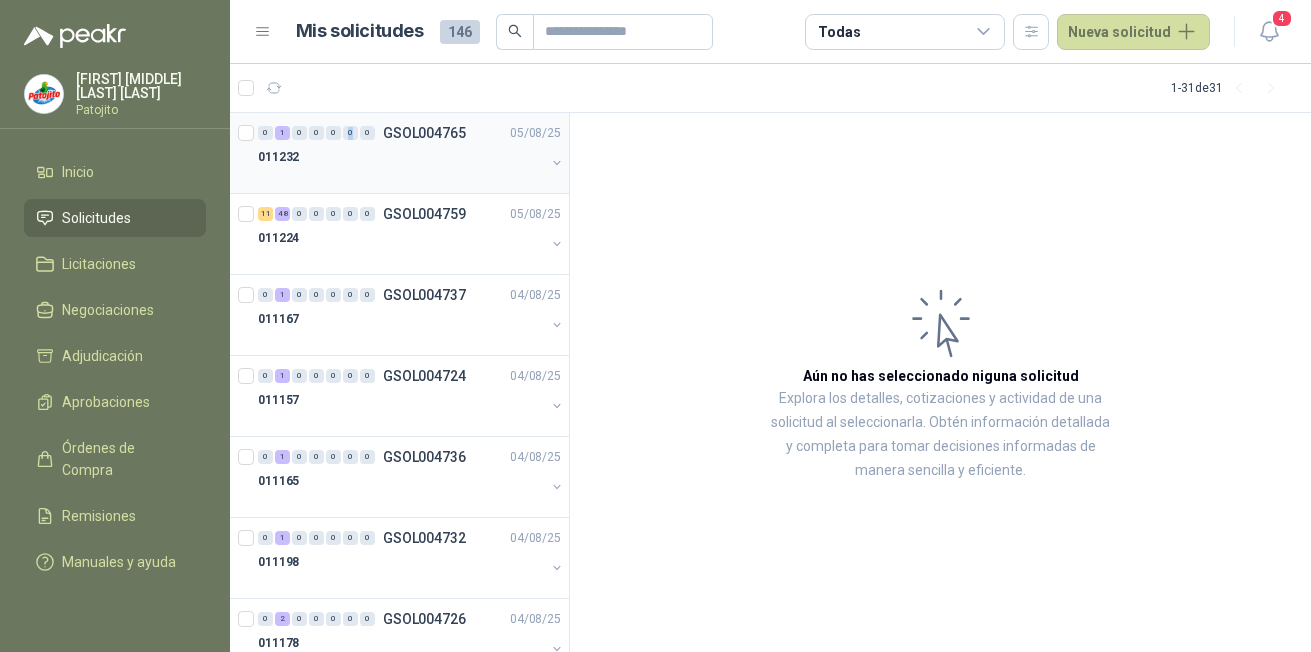 click on "0   1   0   0   0   0   0   GSOL004765 [DATE]   011232" at bounding box center [399, 153] 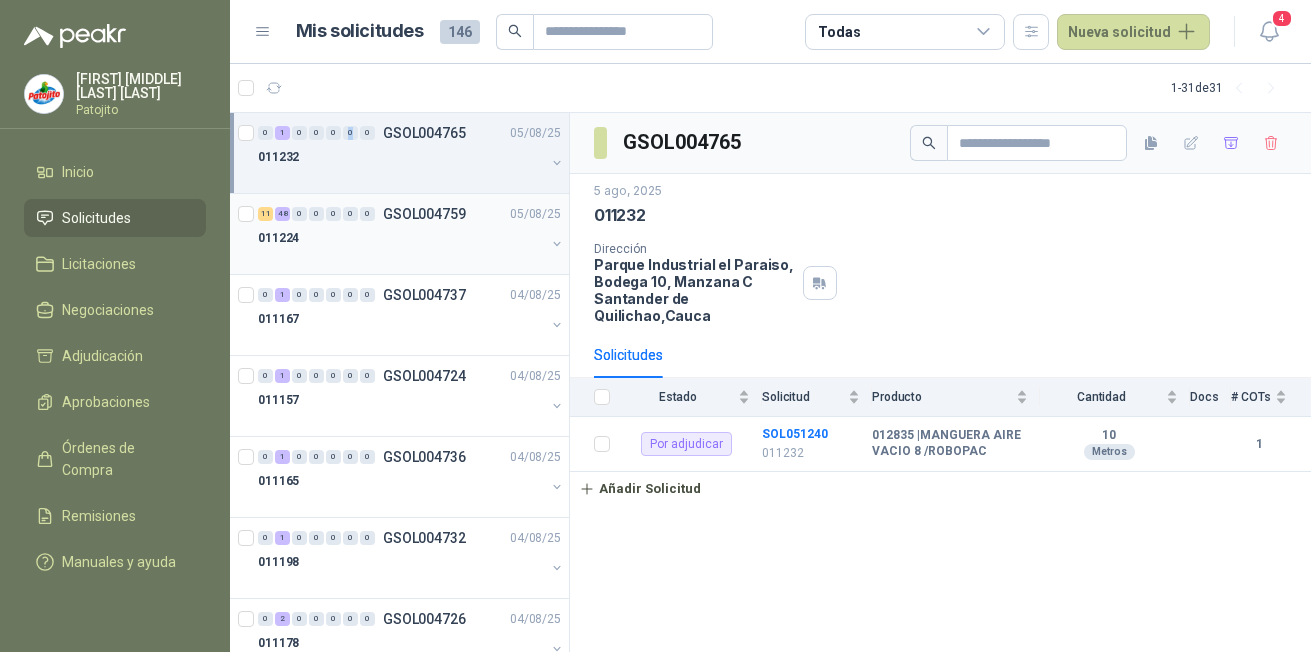 drag, startPoint x: 365, startPoint y: 173, endPoint x: 389, endPoint y: 258, distance: 88.32327 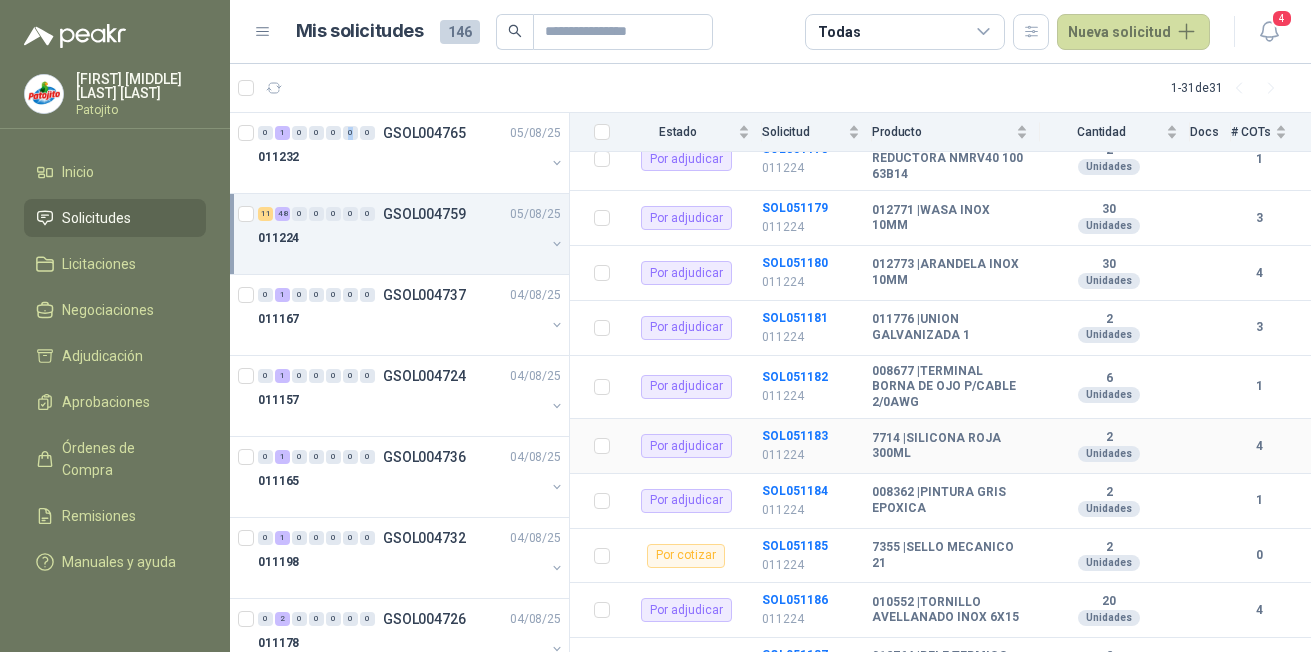 scroll, scrollTop: 2100, scrollLeft: 0, axis: vertical 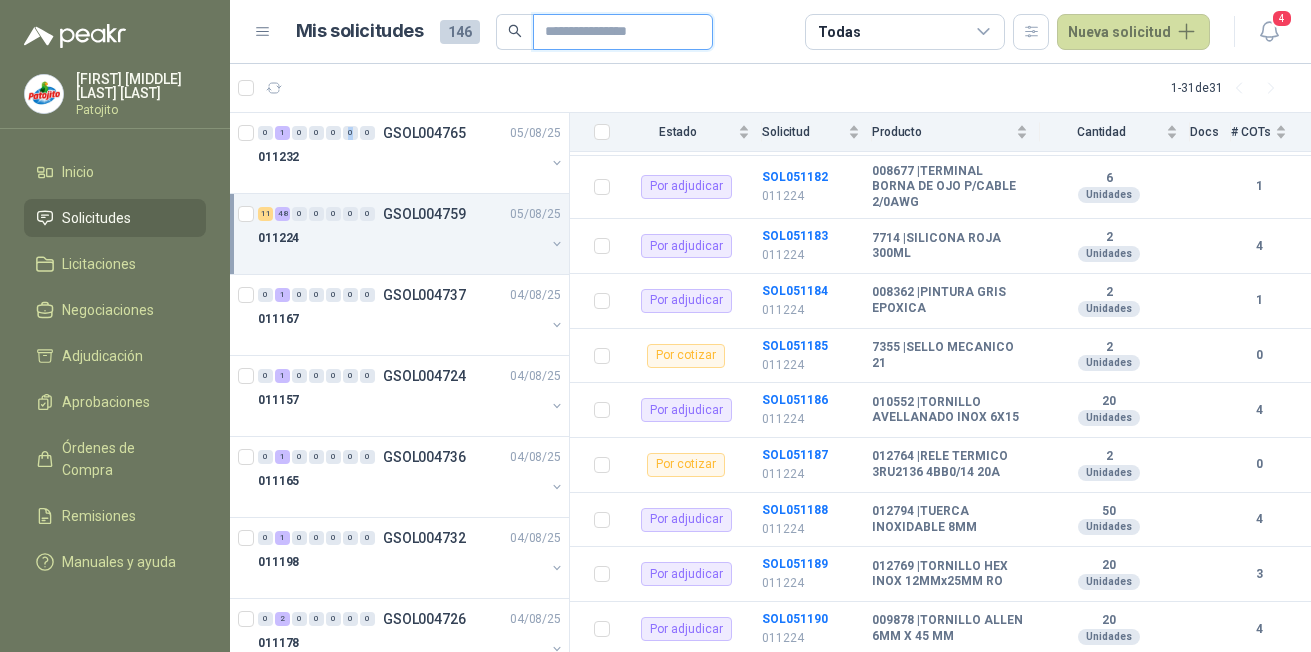 click at bounding box center [615, 32] 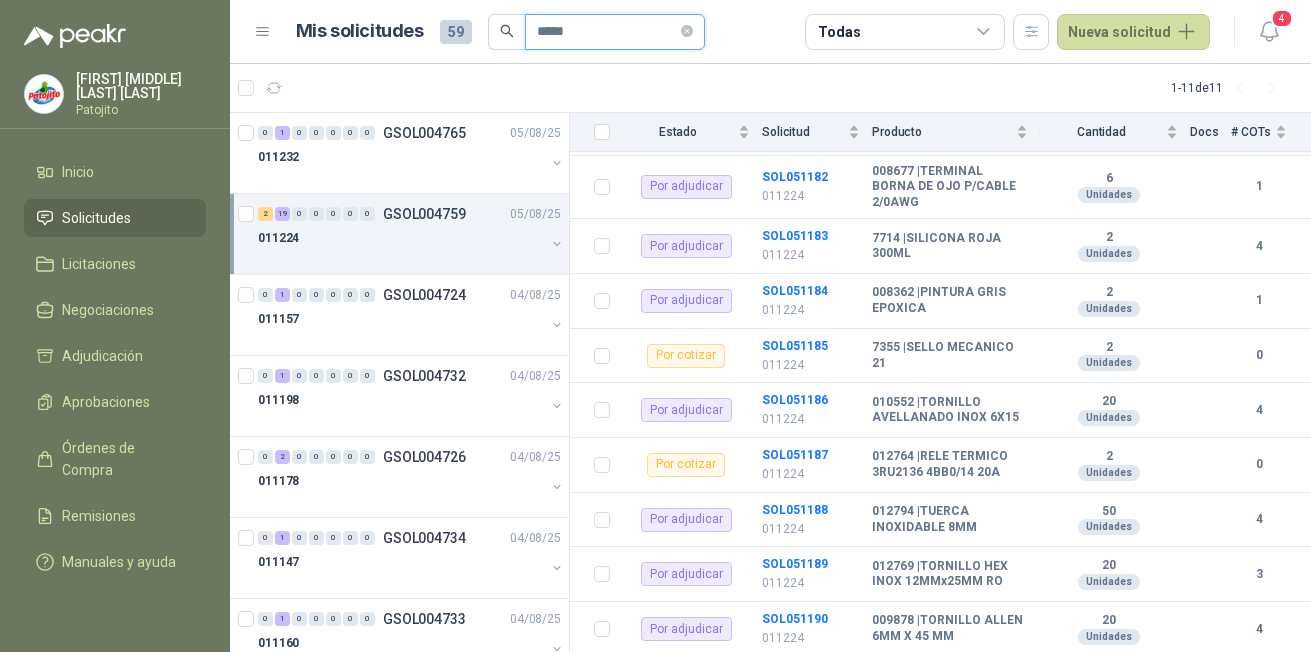 type on "*****" 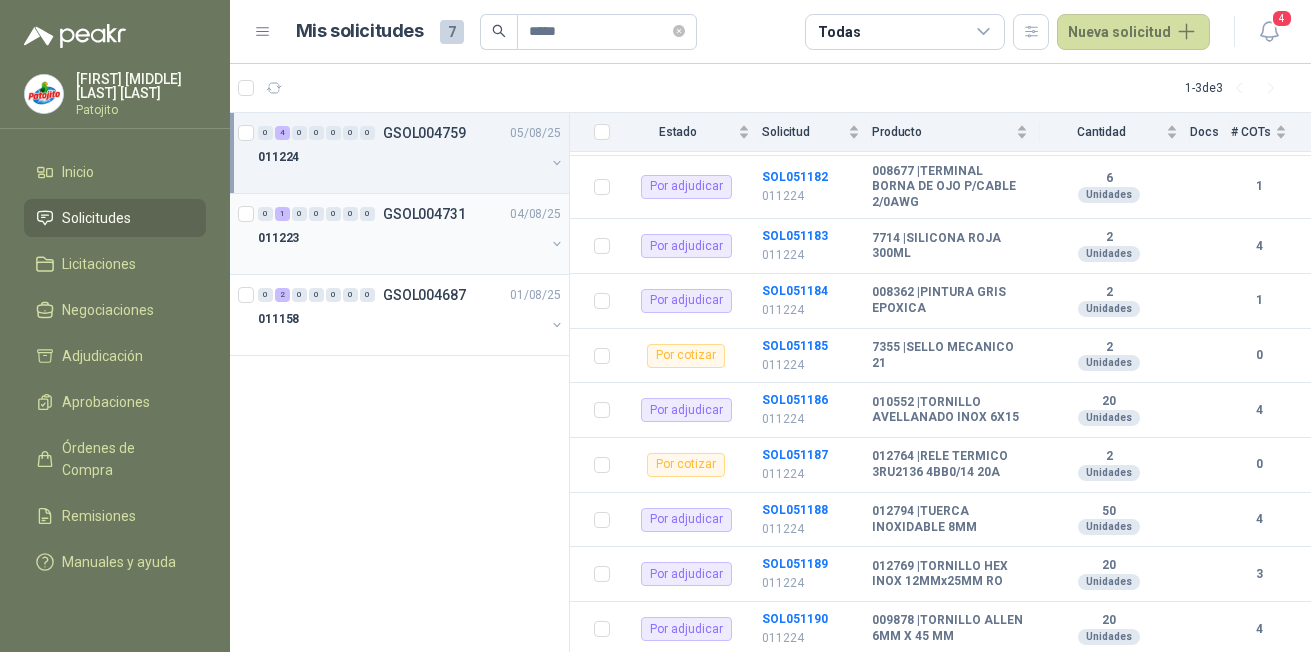 click on "011223" at bounding box center [401, 238] 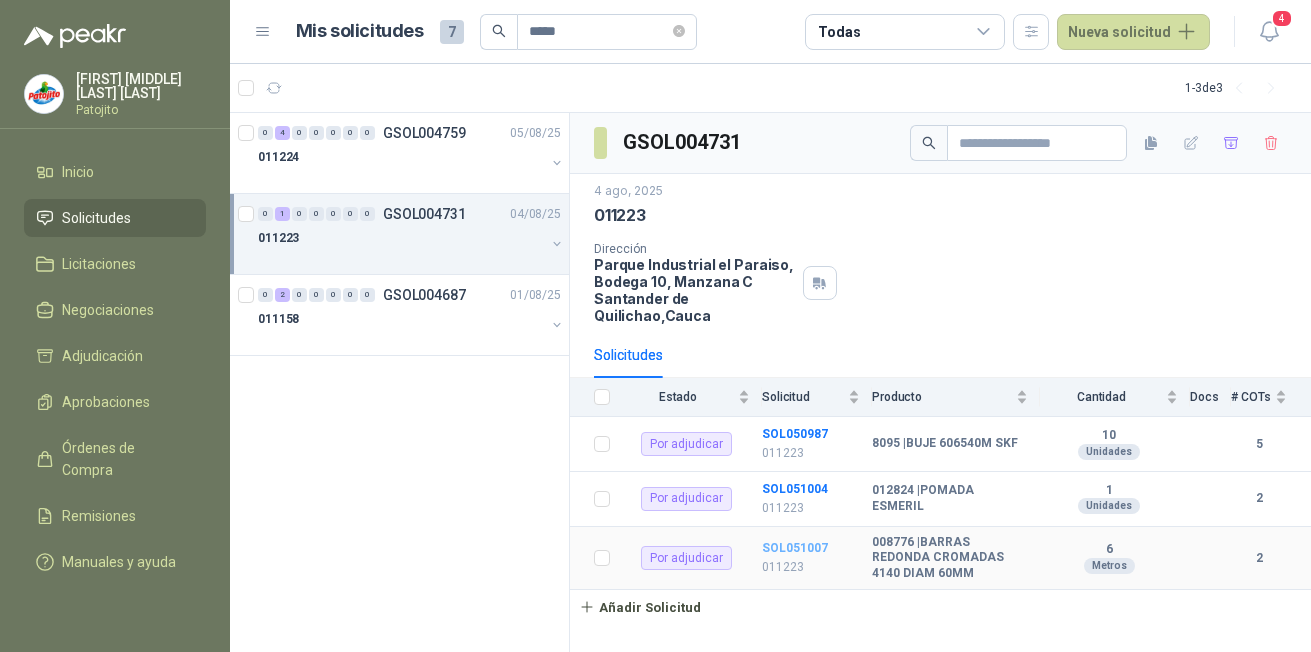 click on "SOL051007" at bounding box center (795, 548) 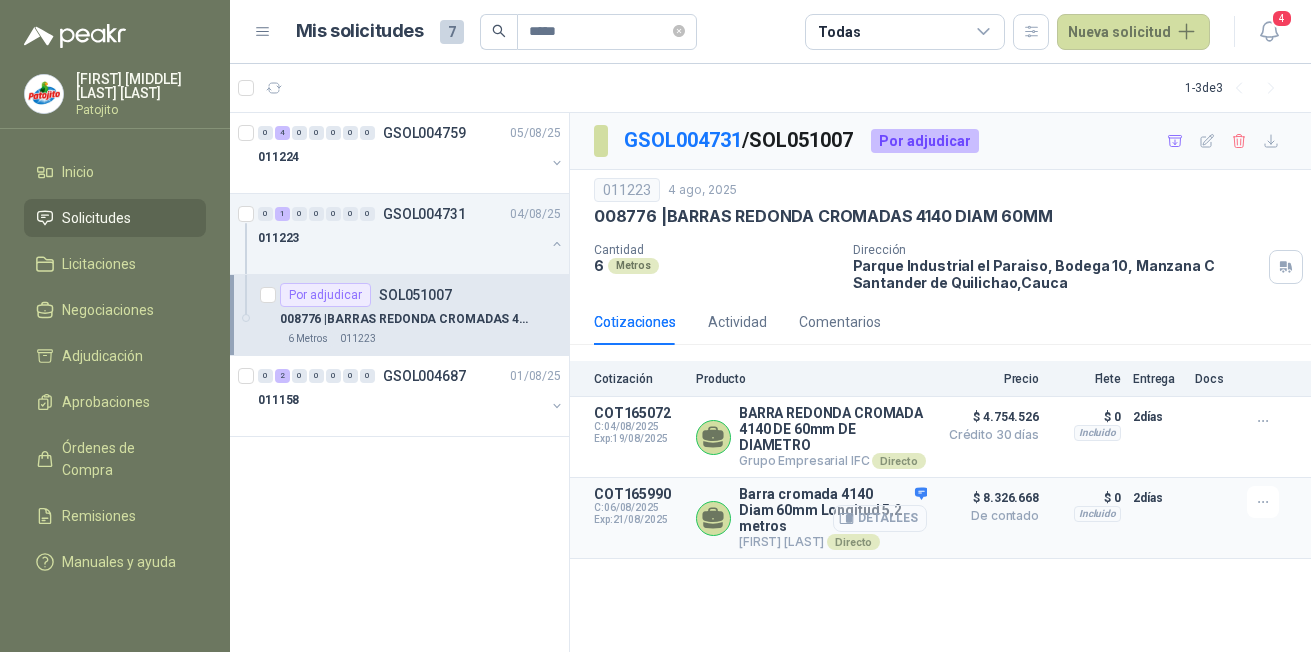 click on "Detalles" at bounding box center (880, 518) 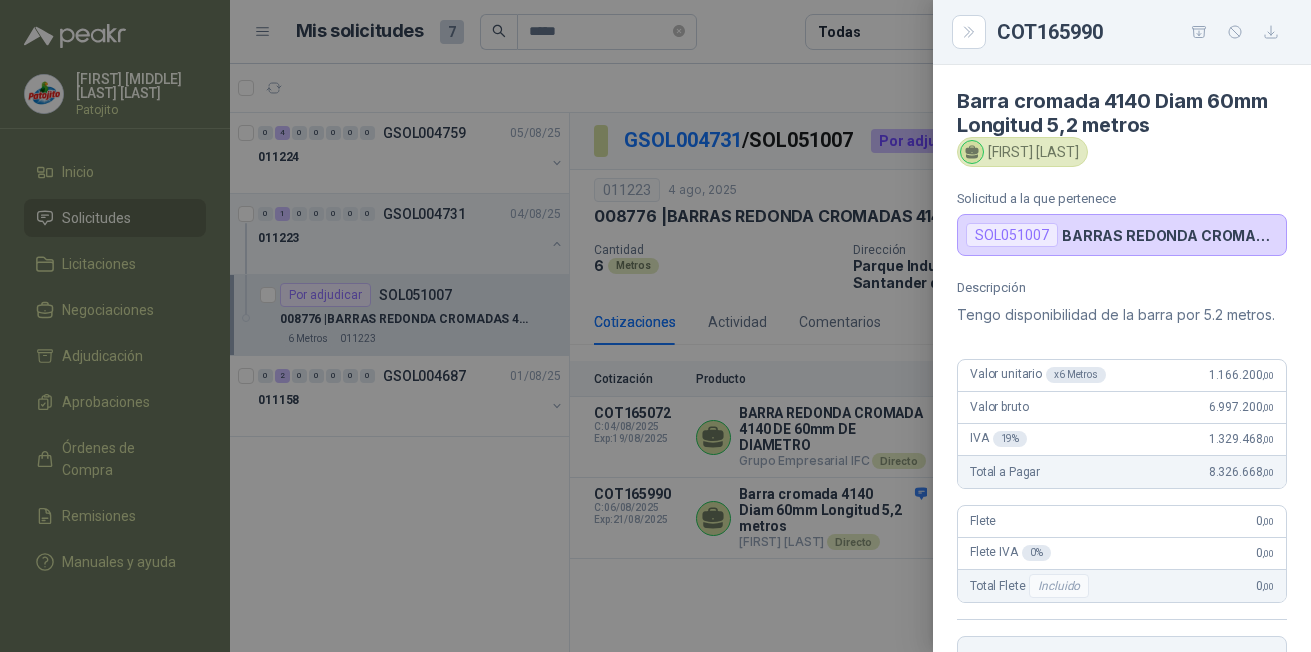click at bounding box center (655, 326) 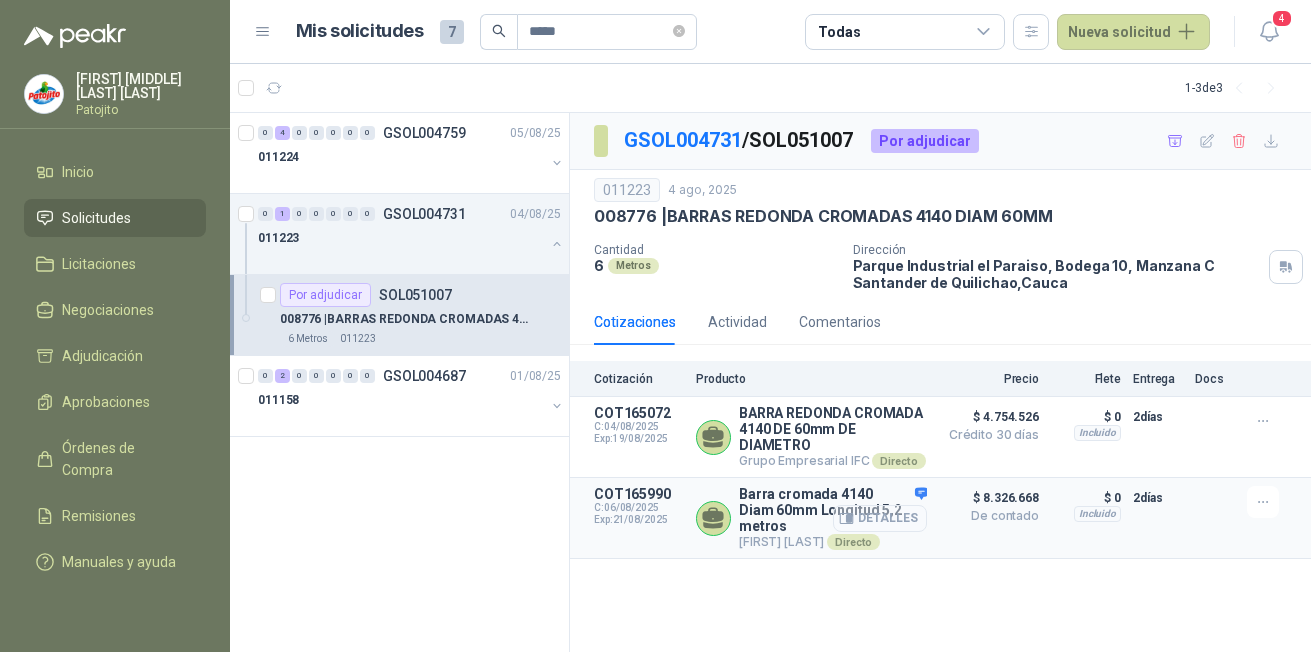 click on "Detalles" at bounding box center [880, 518] 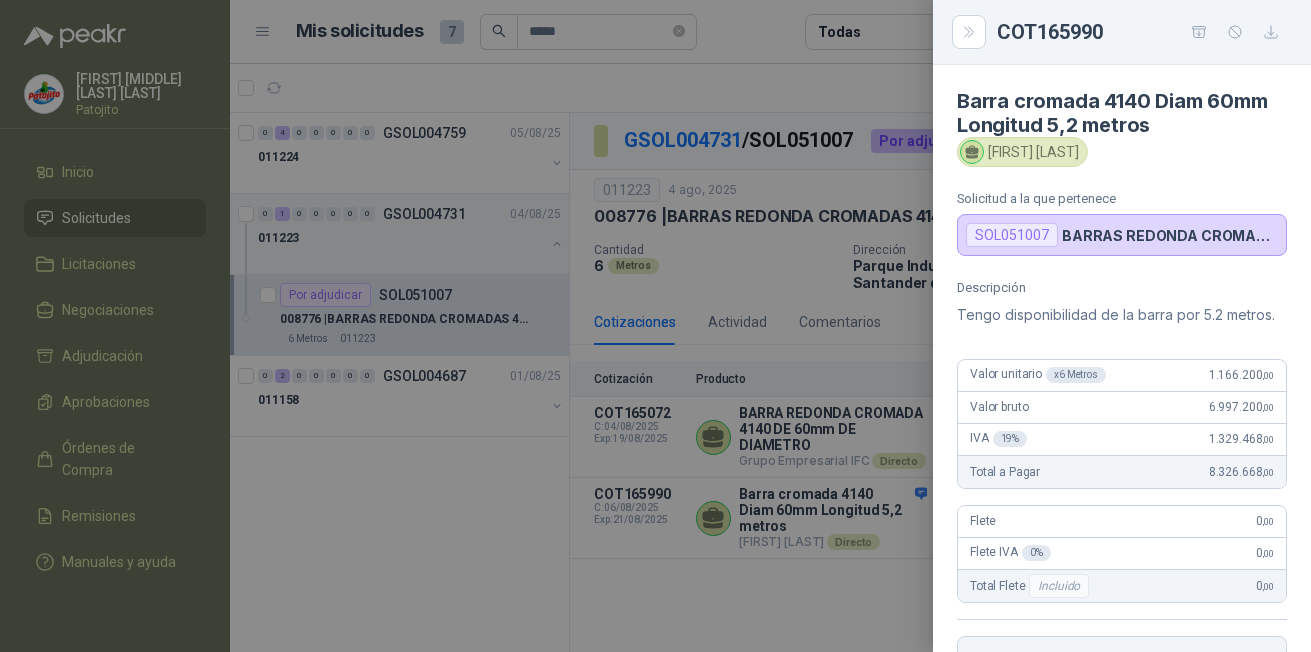 click on "[FIRST] [LAST]" at bounding box center [1022, 152] 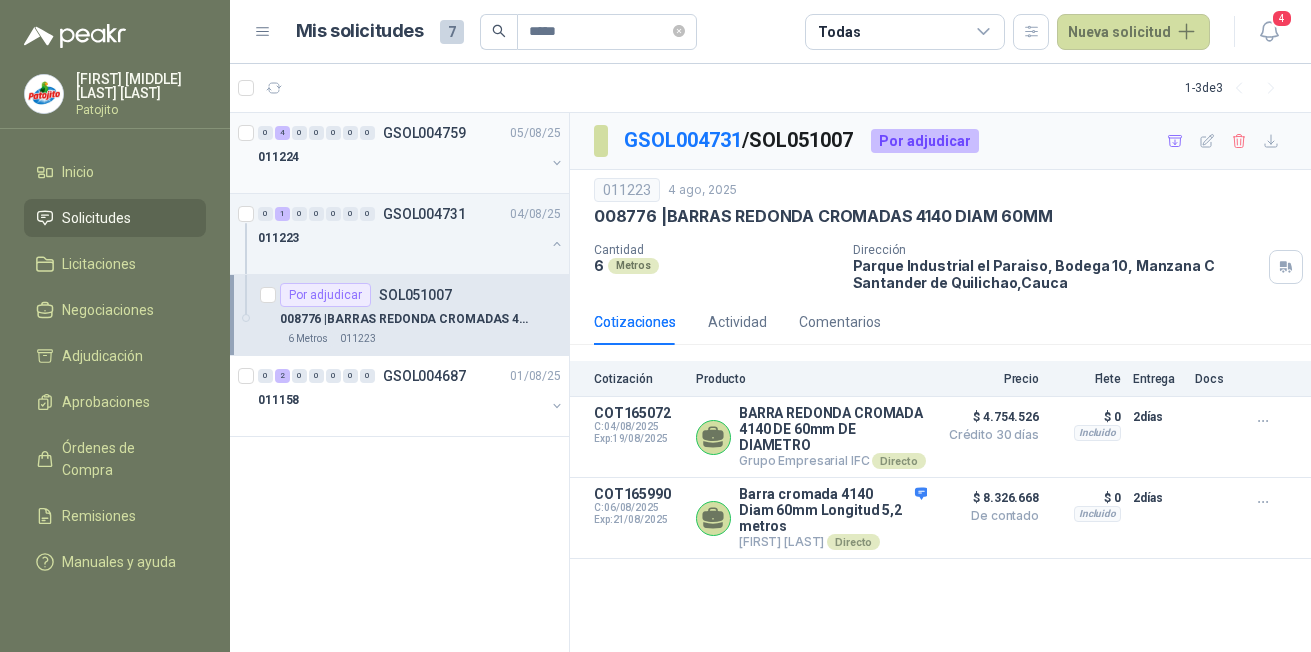 click on "0" at bounding box center [316, 133] 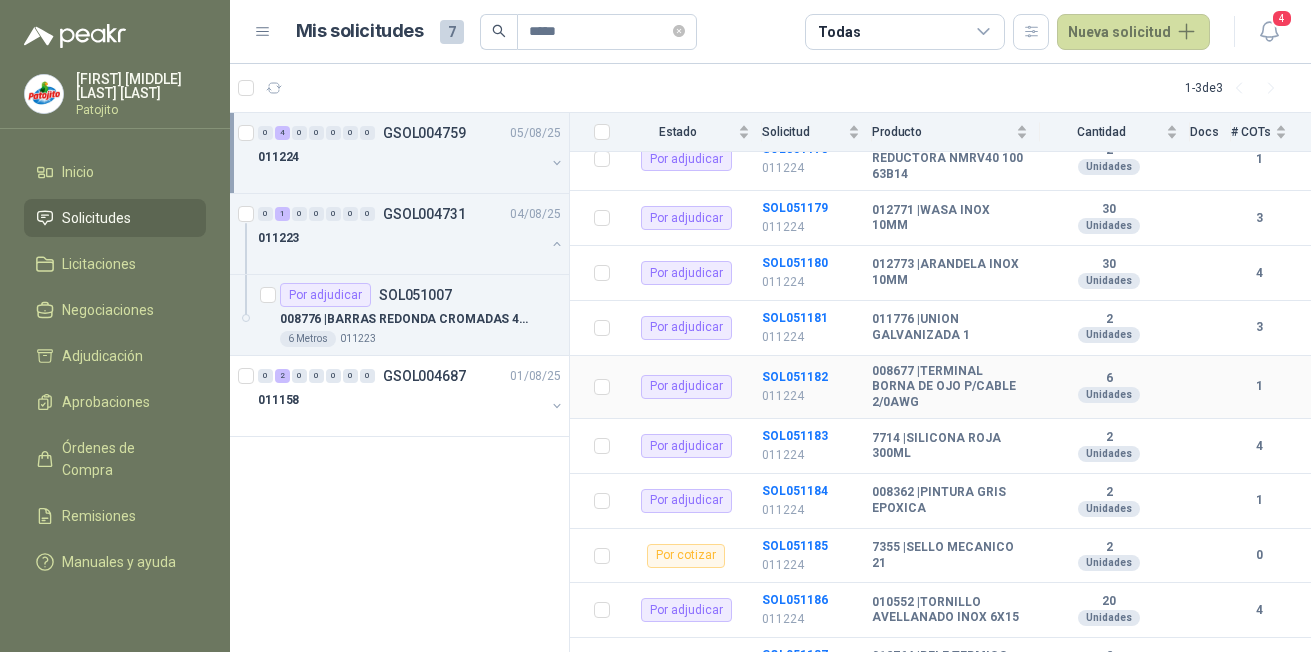 scroll, scrollTop: 2100, scrollLeft: 0, axis: vertical 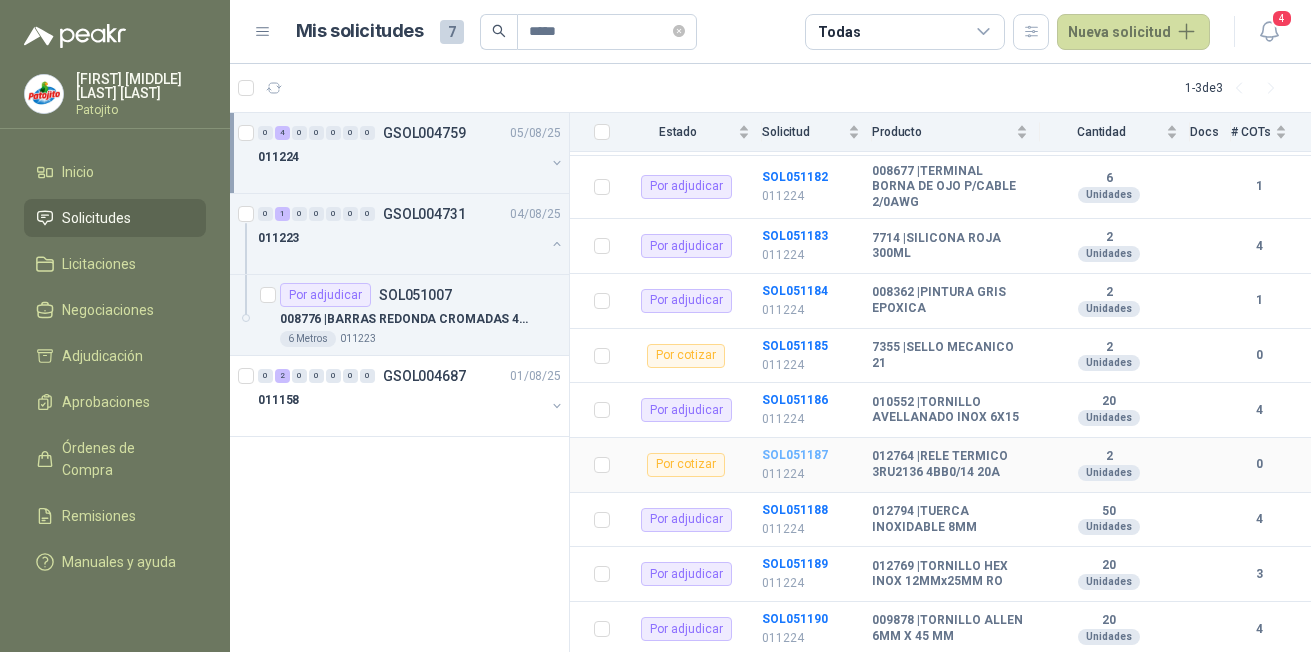 click on "SOL051187" at bounding box center (795, 455) 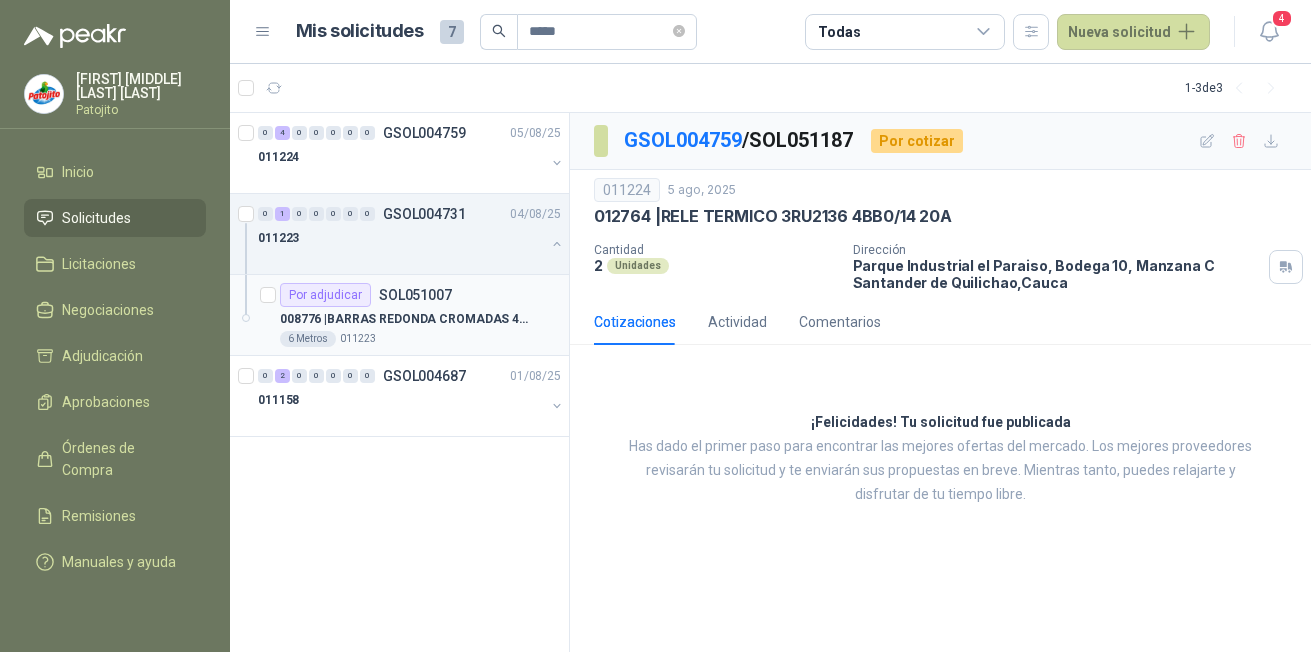 click on "SOL051007" at bounding box center [415, 295] 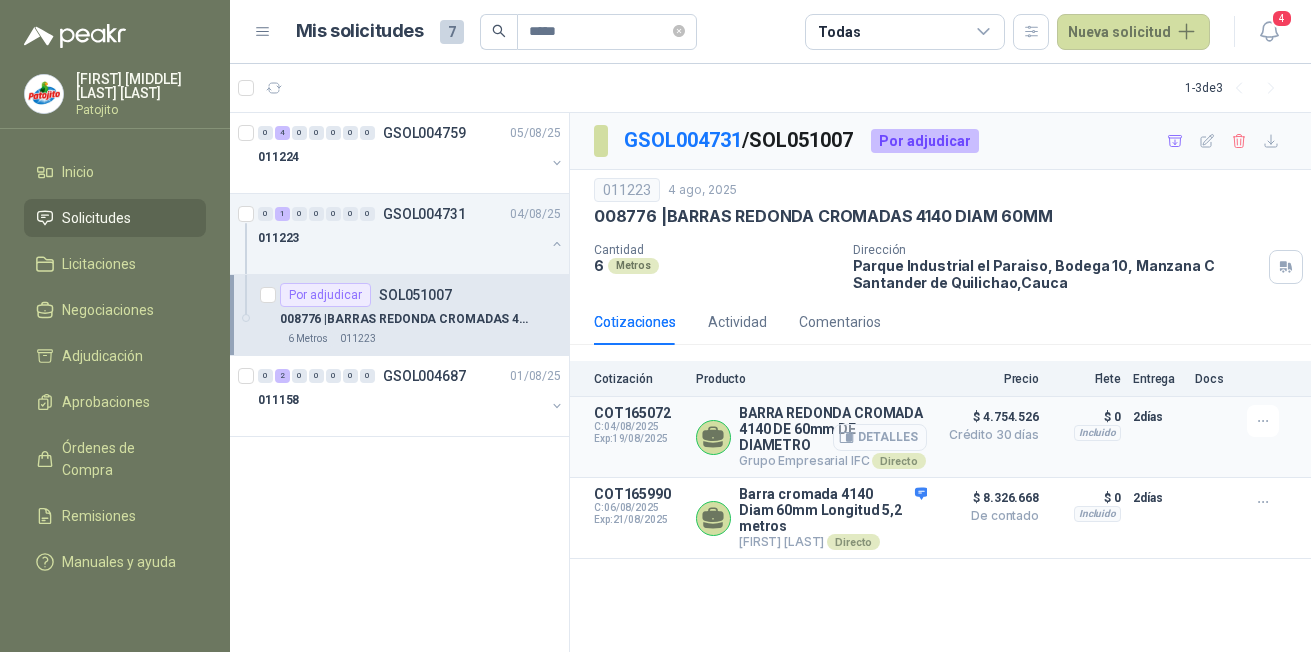 click on "Detalles" at bounding box center [880, 437] 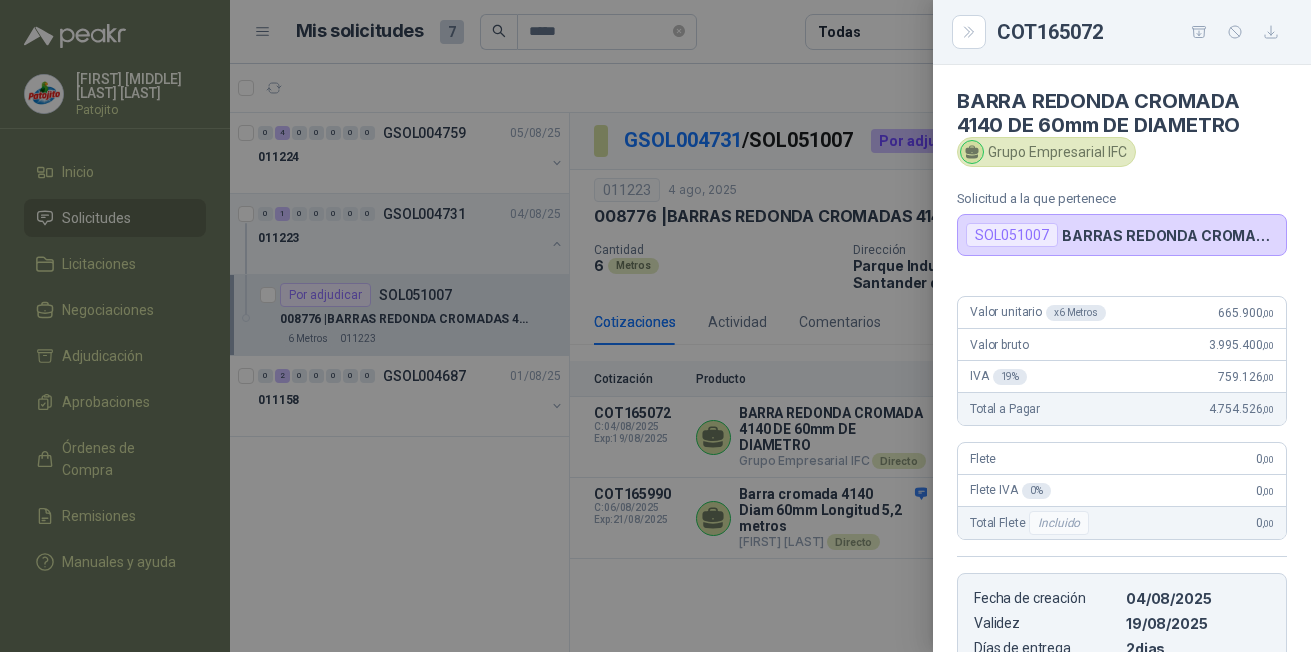 click at bounding box center (655, 326) 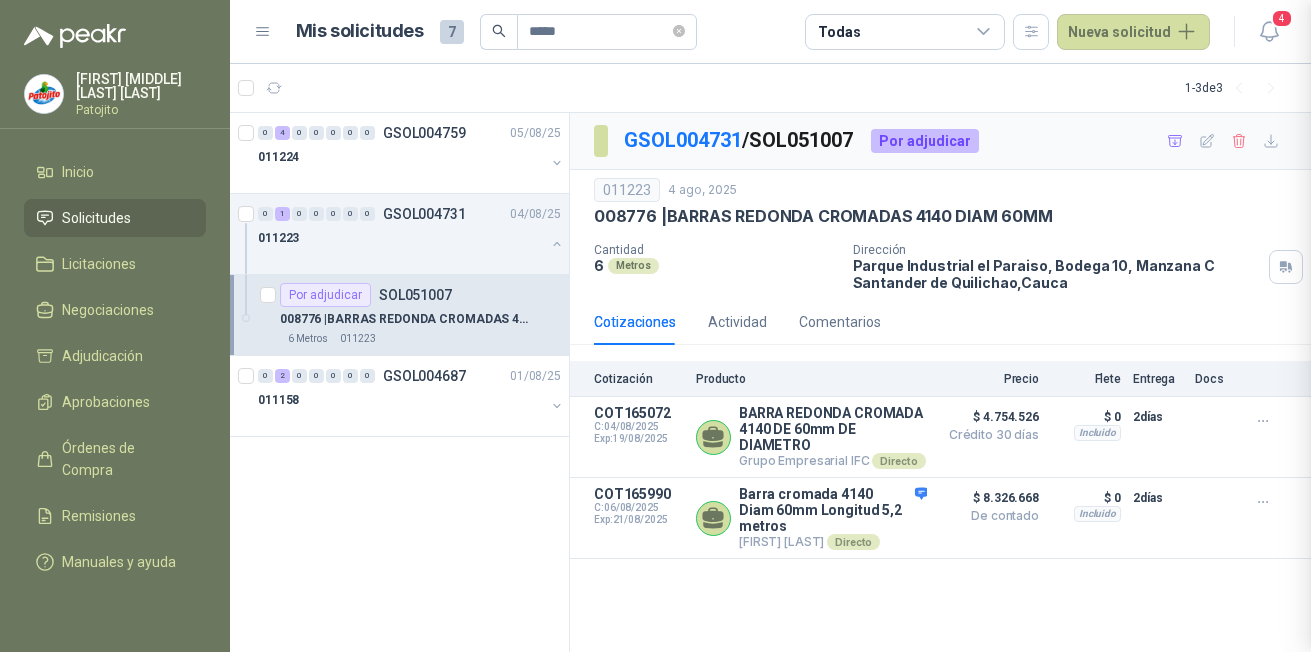 type 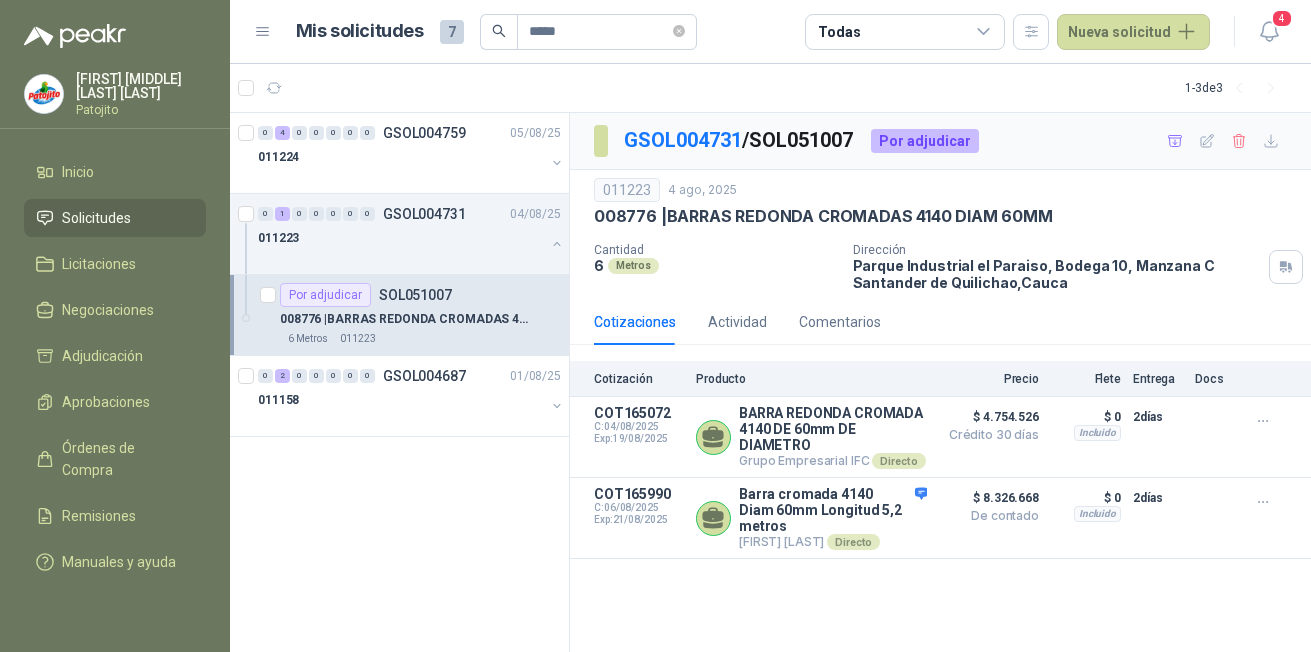 click on "7" at bounding box center [452, 32] 